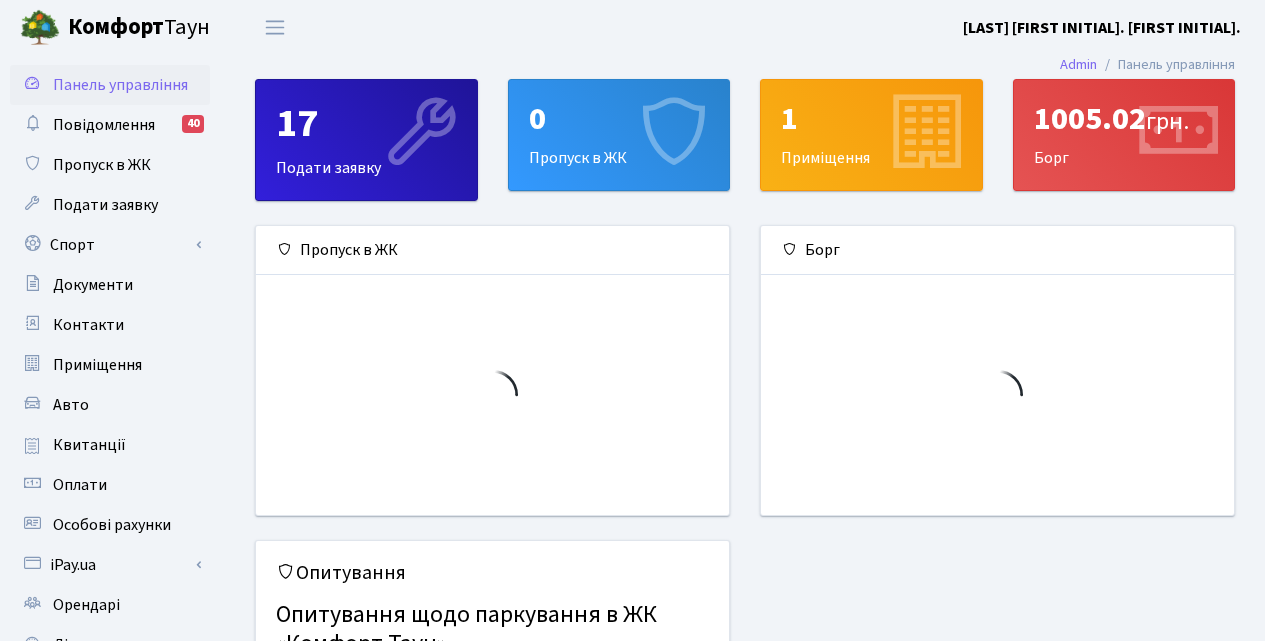 scroll, scrollTop: 0, scrollLeft: 0, axis: both 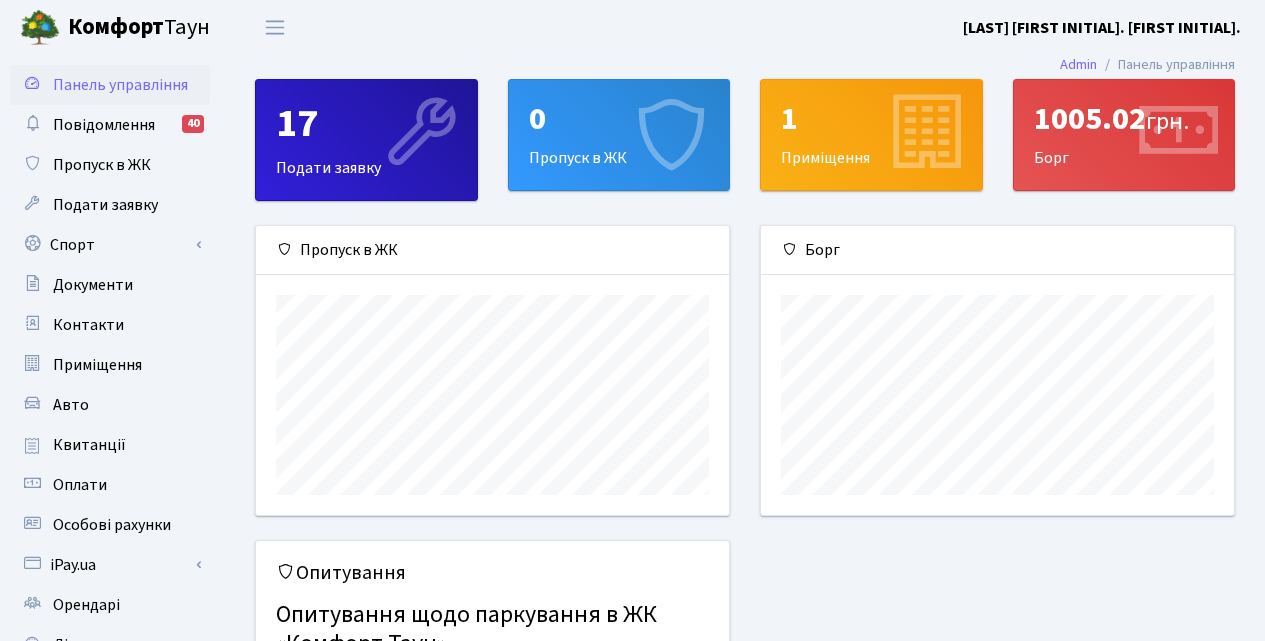 click on "0
Пропуск в ЖК" at bounding box center (619, 135) 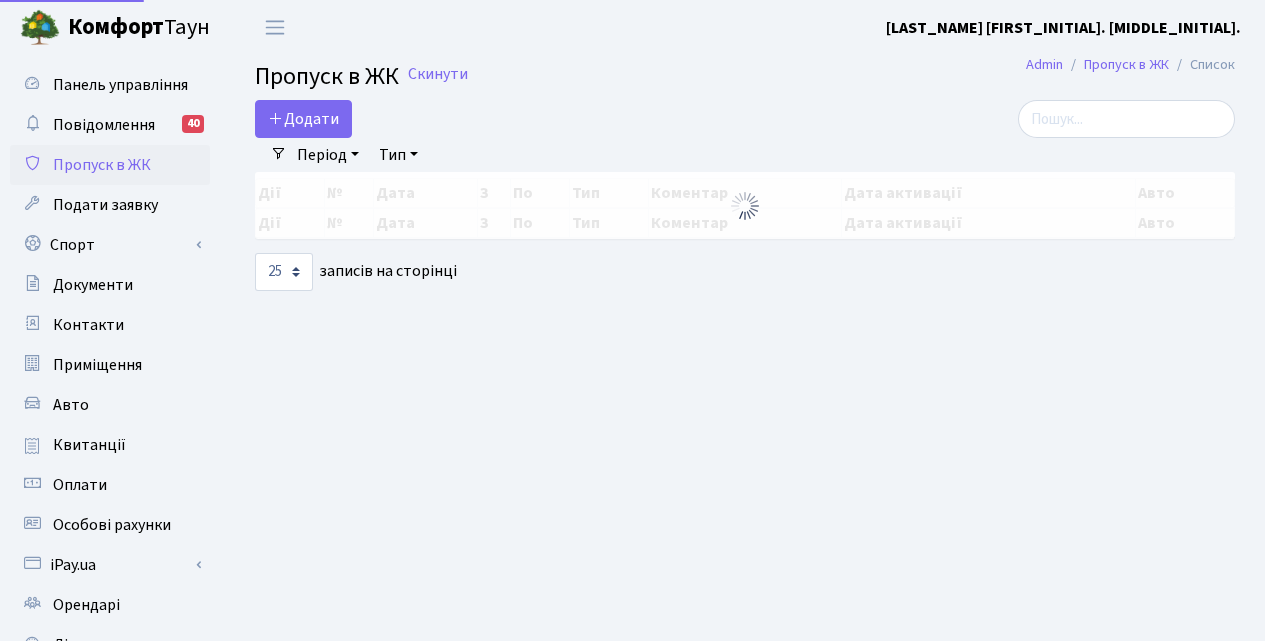select on "25" 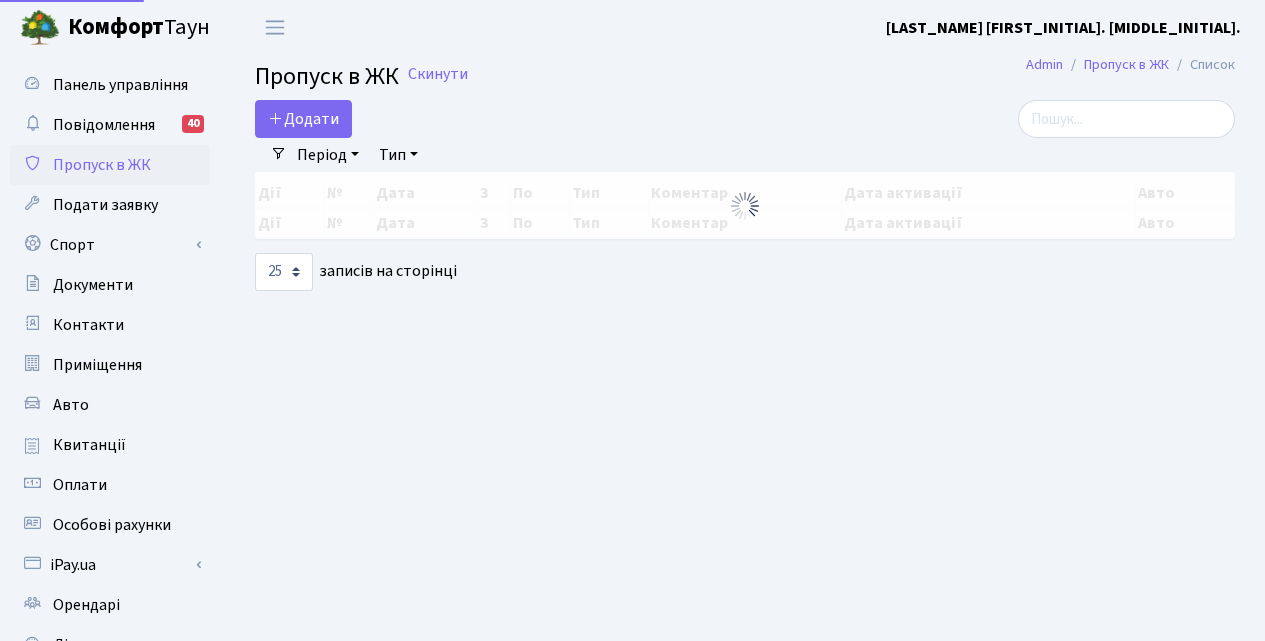 scroll, scrollTop: 0, scrollLeft: 0, axis: both 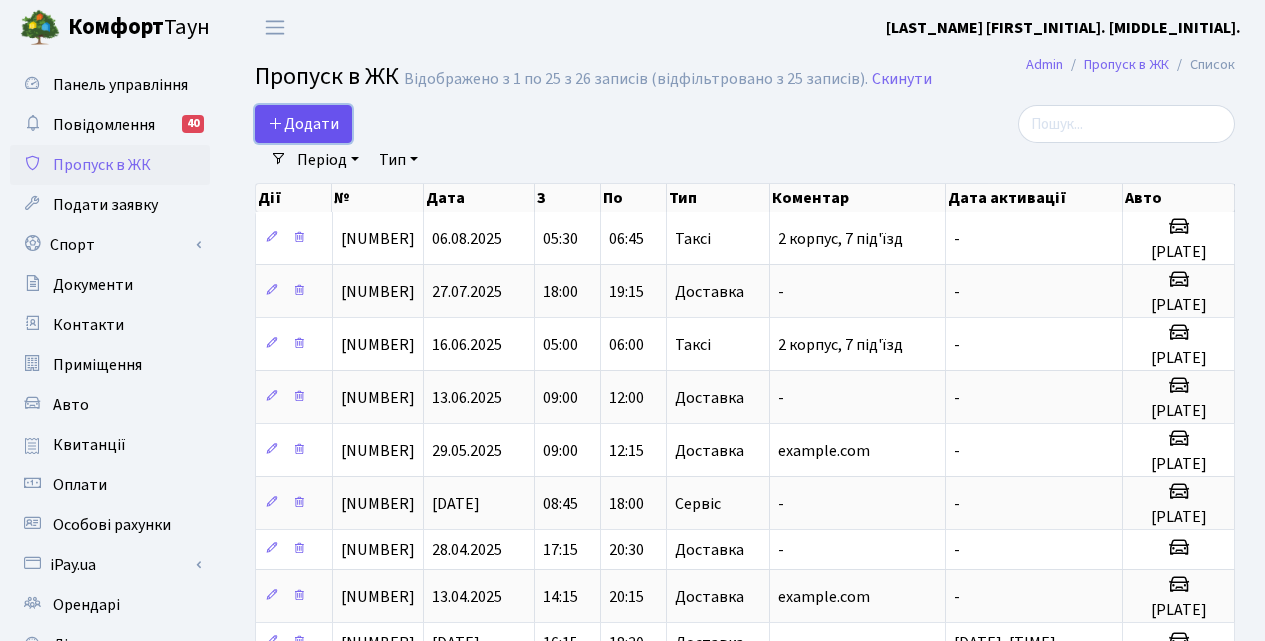 click on "Додати" at bounding box center (303, 124) 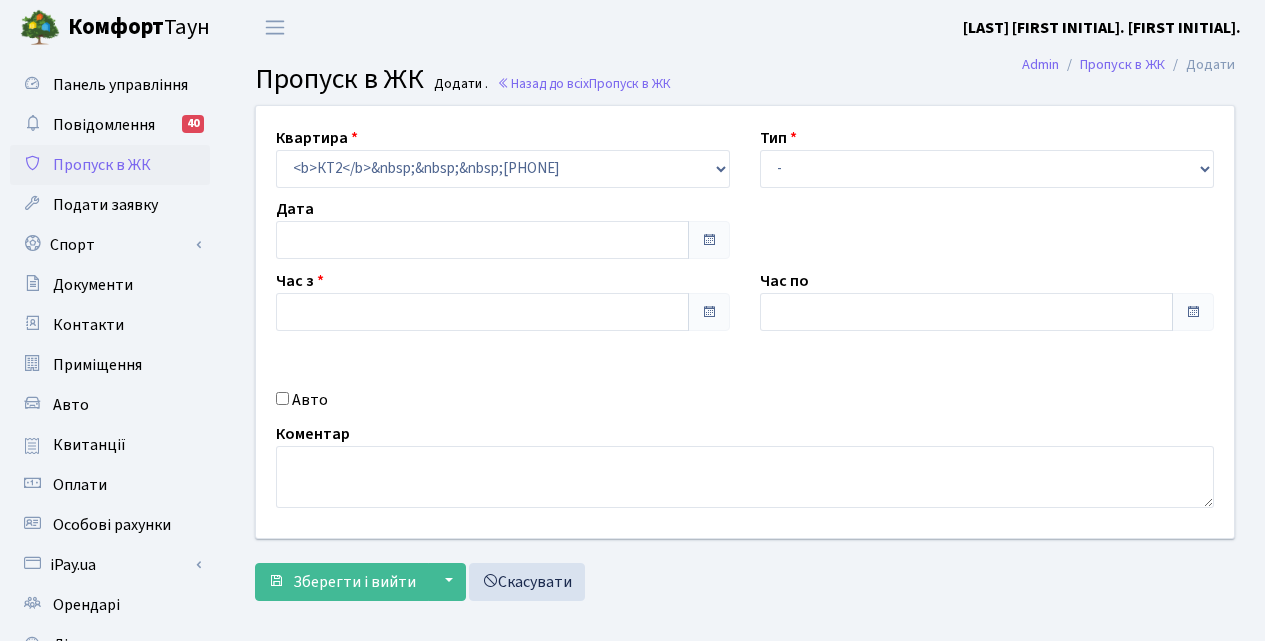 type on "07.08.2025" 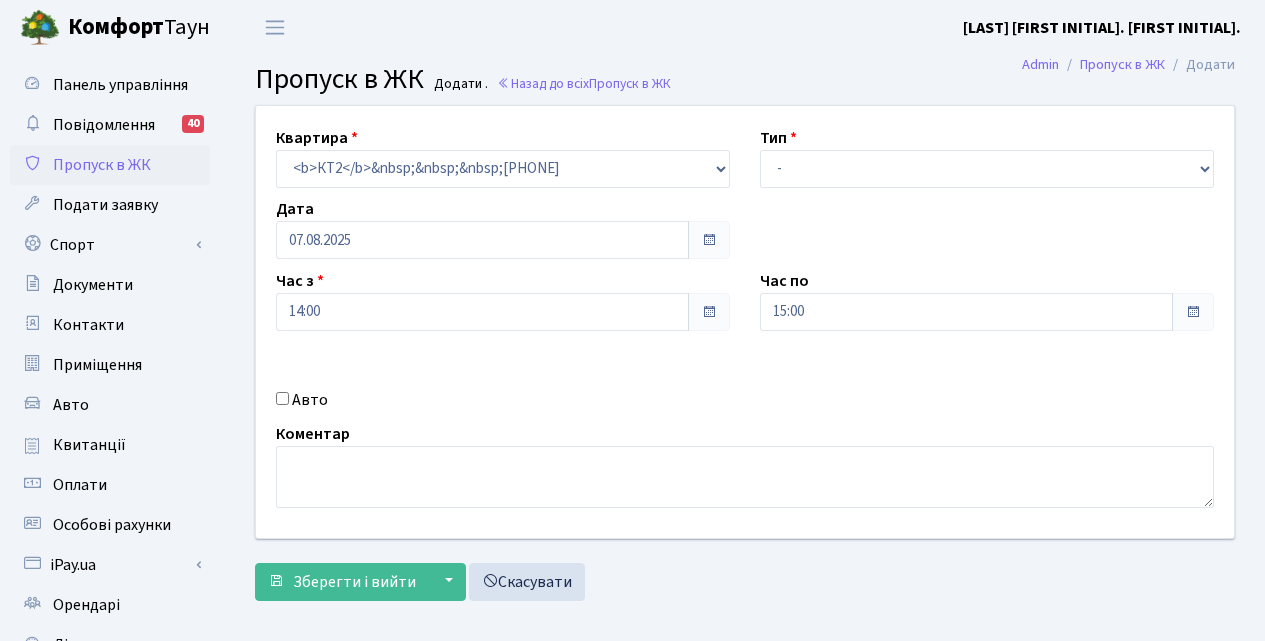 scroll, scrollTop: 0, scrollLeft: 0, axis: both 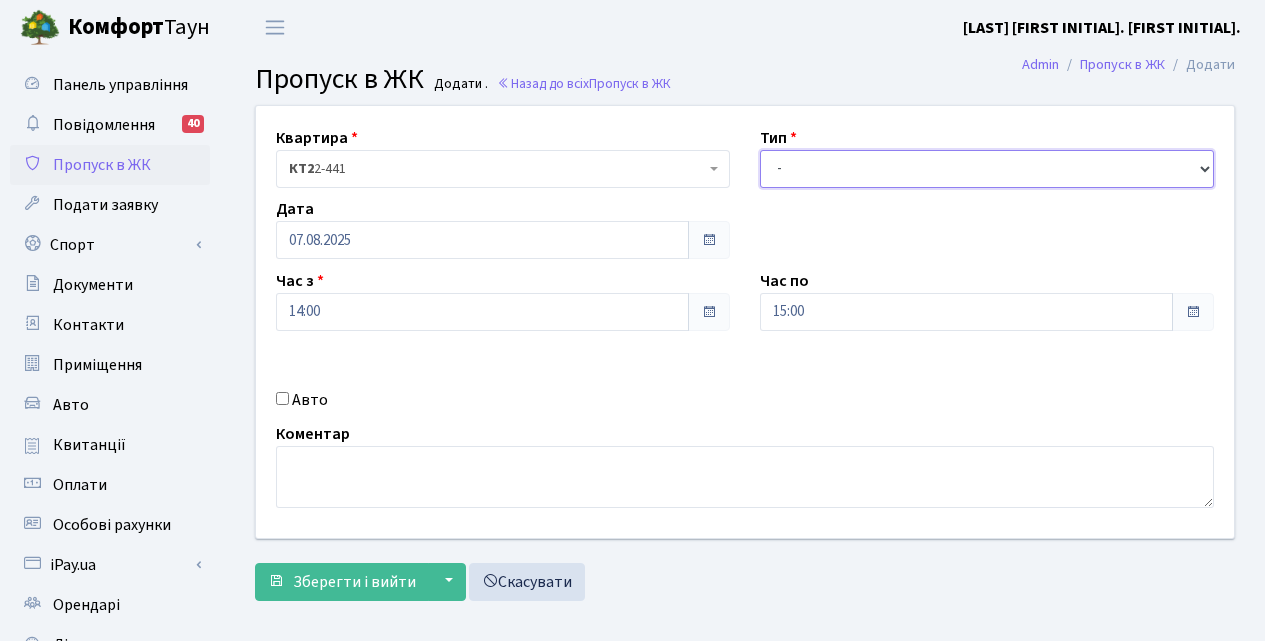 click on "-
Доставка
Таксі
Гості
Сервіс" at bounding box center (987, 169) 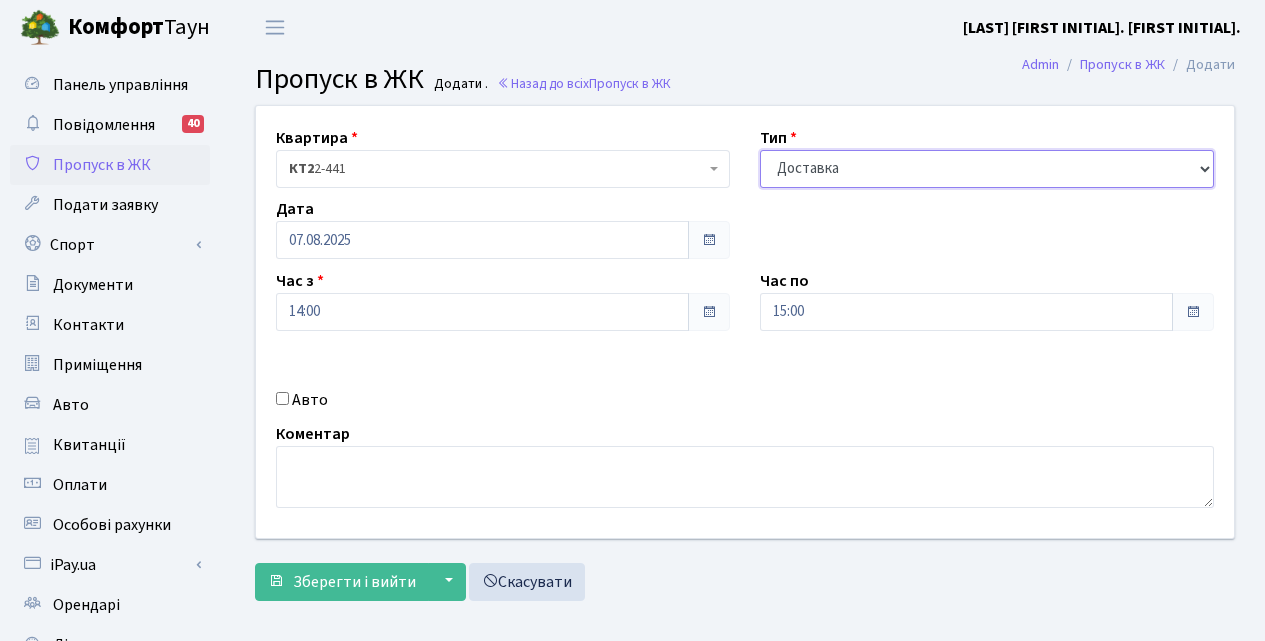 click on "-
Доставка
Таксі
Гості
Сервіс" at bounding box center (987, 169) 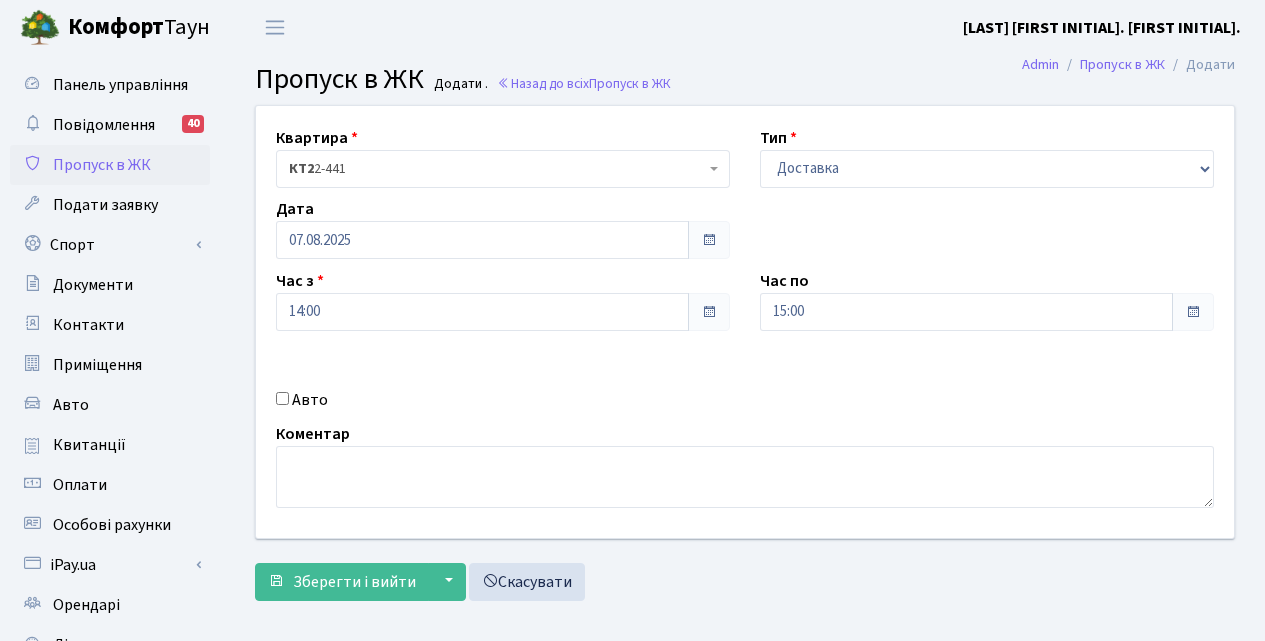 click on "Авто" at bounding box center (282, 398) 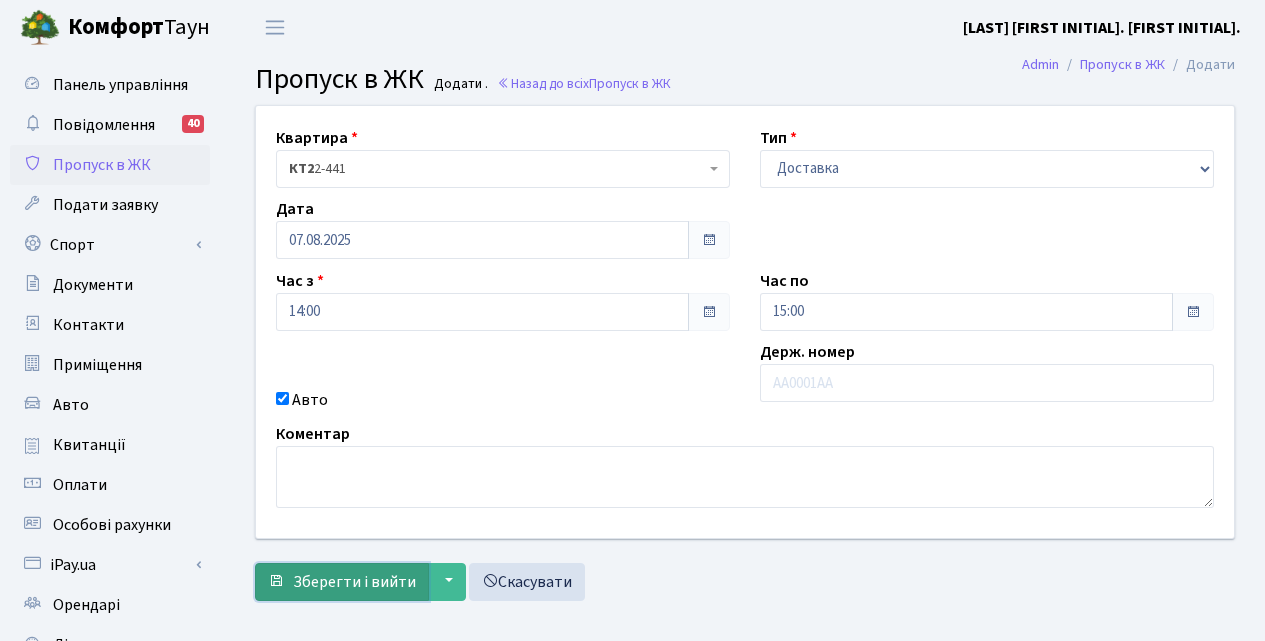 click on "Зберегти і вийти" at bounding box center (354, 582) 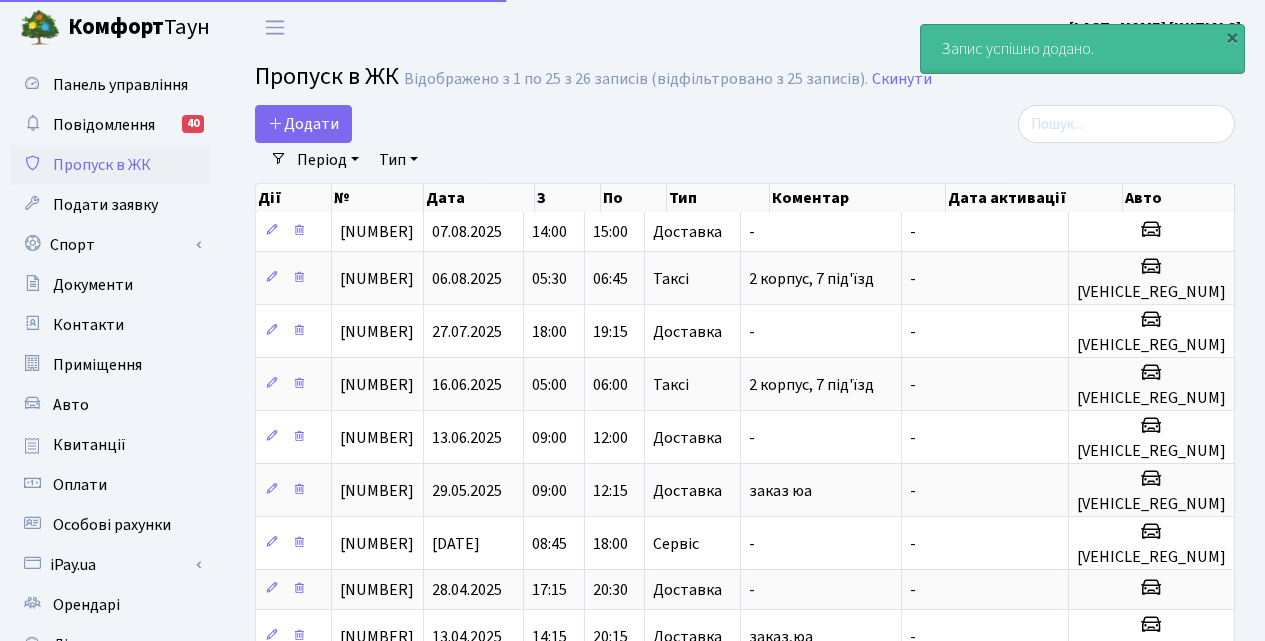 select on "25" 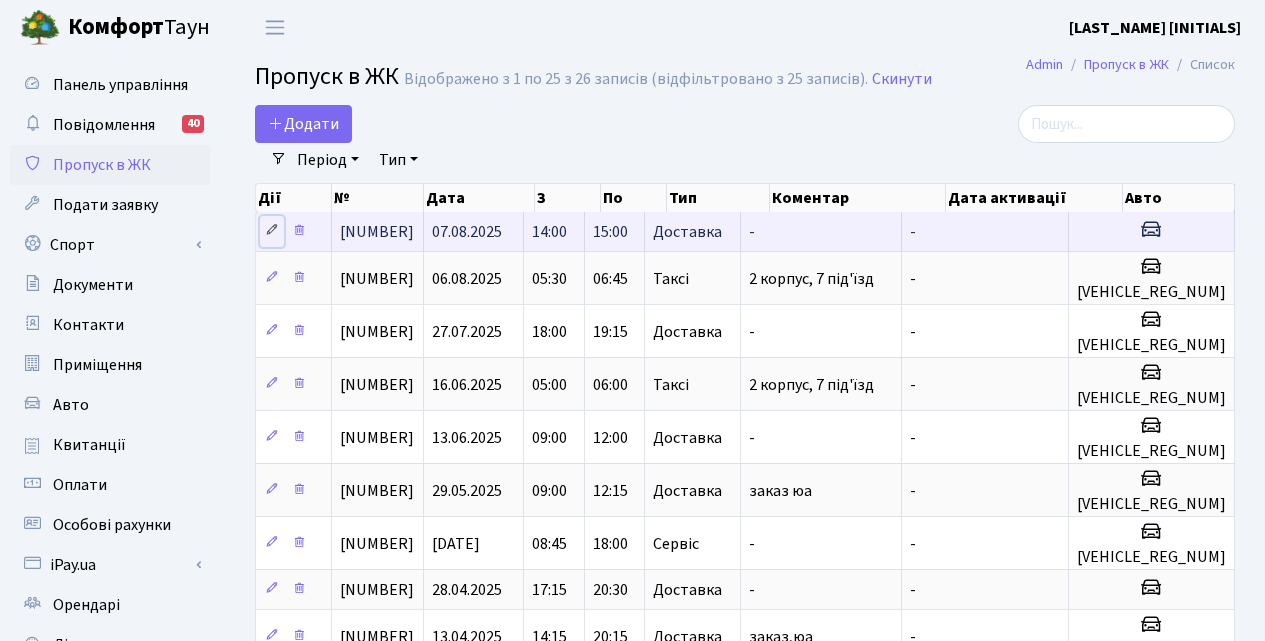 click at bounding box center [272, 230] 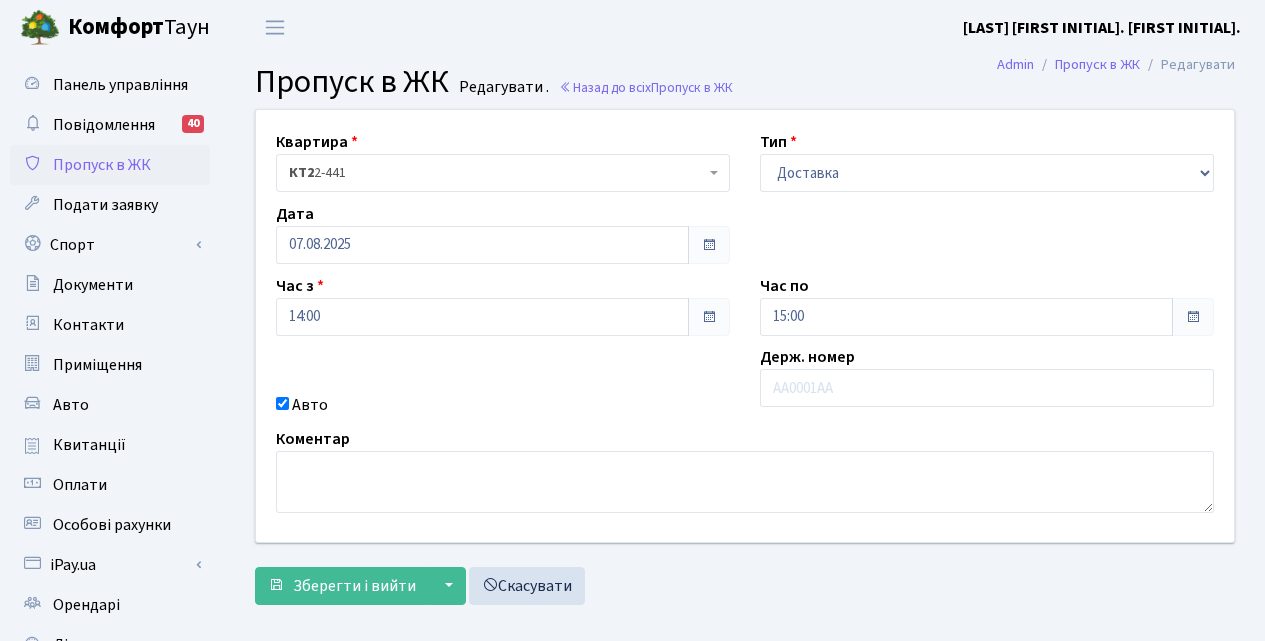 scroll, scrollTop: 0, scrollLeft: 0, axis: both 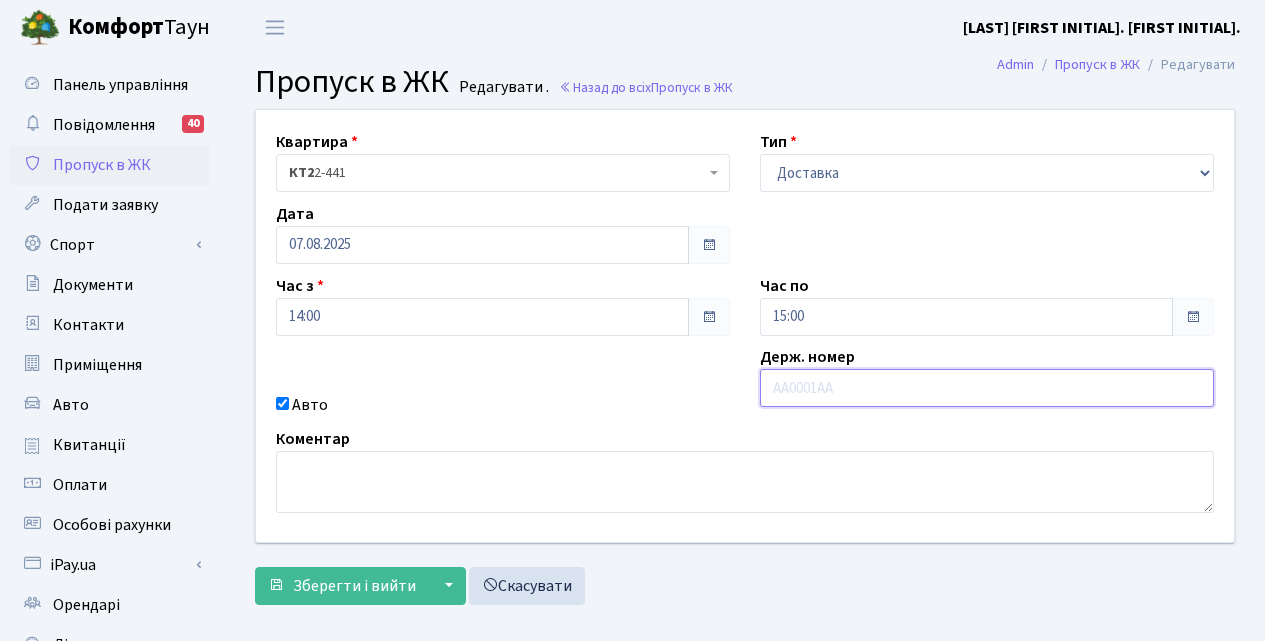 click at bounding box center [987, 388] 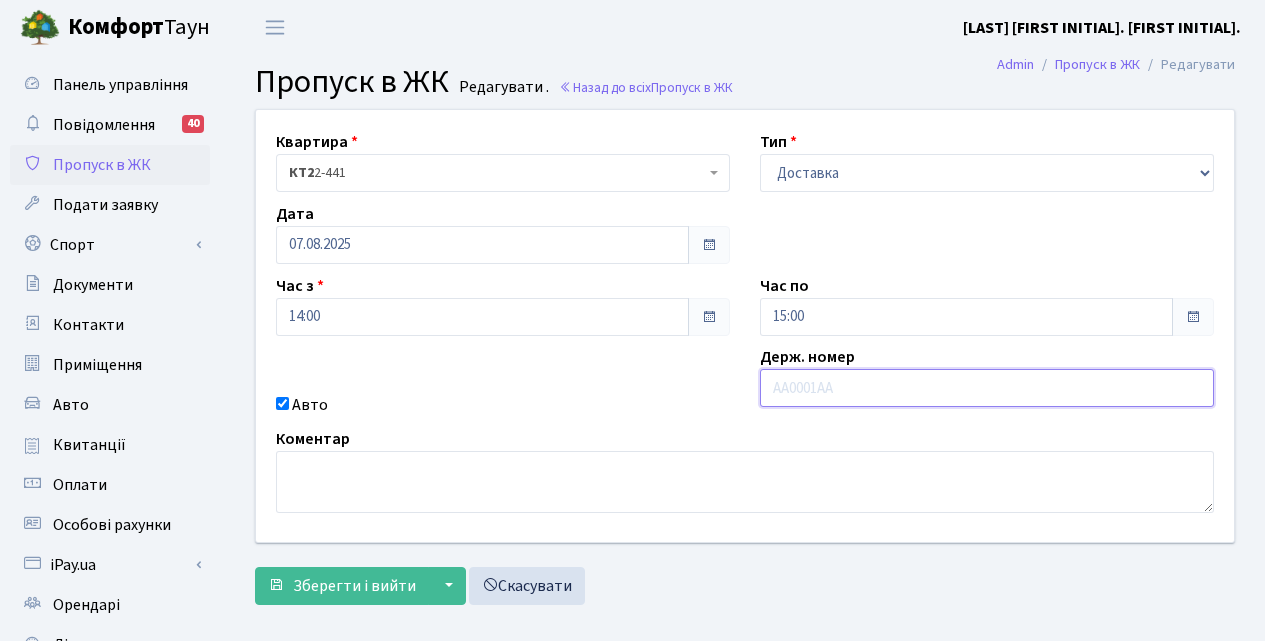 type on "Ф" 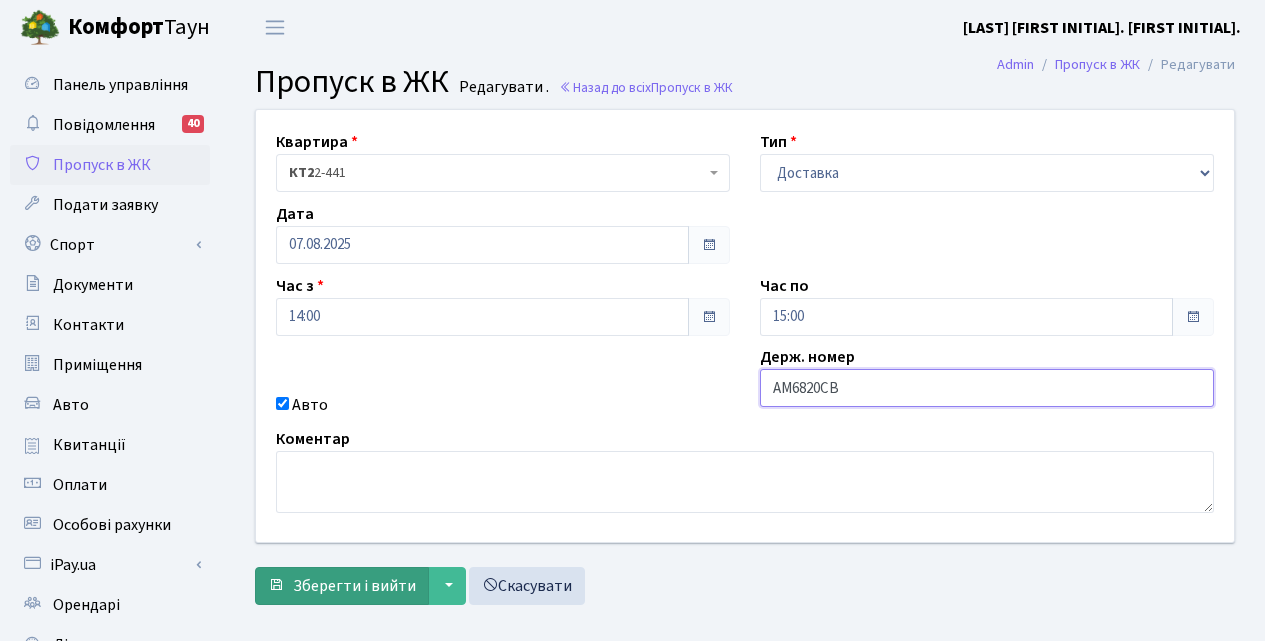 type on "АМ6820СВ" 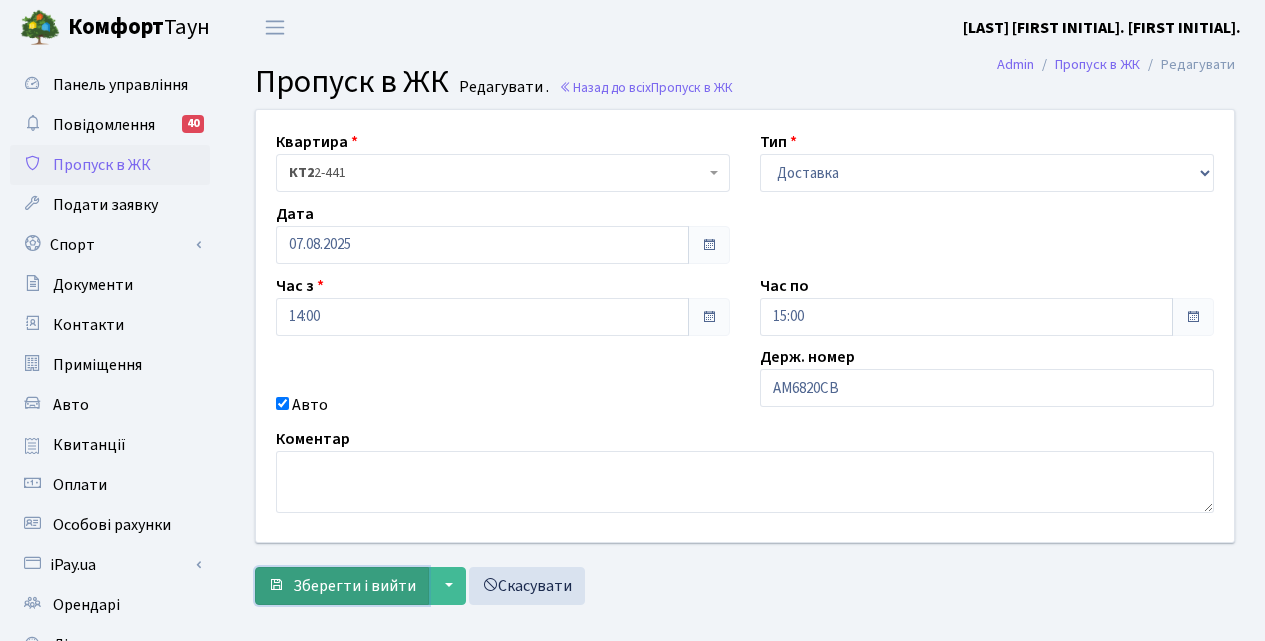 click on "Зберегти і вийти" at bounding box center [354, 586] 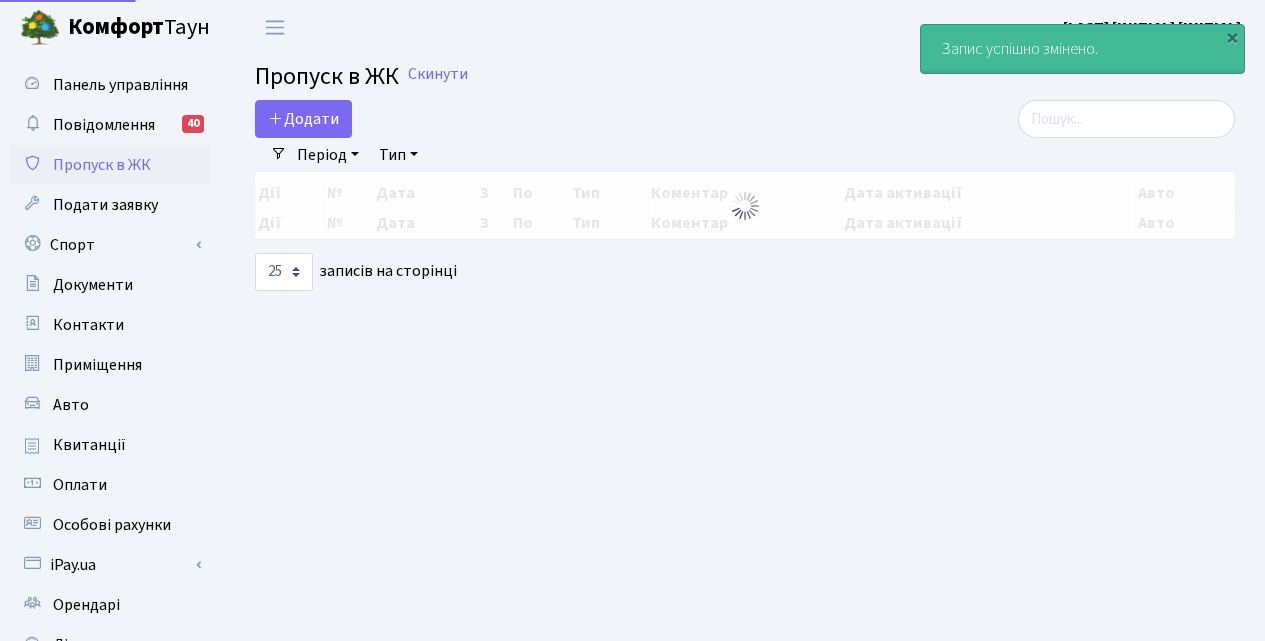 select on "25" 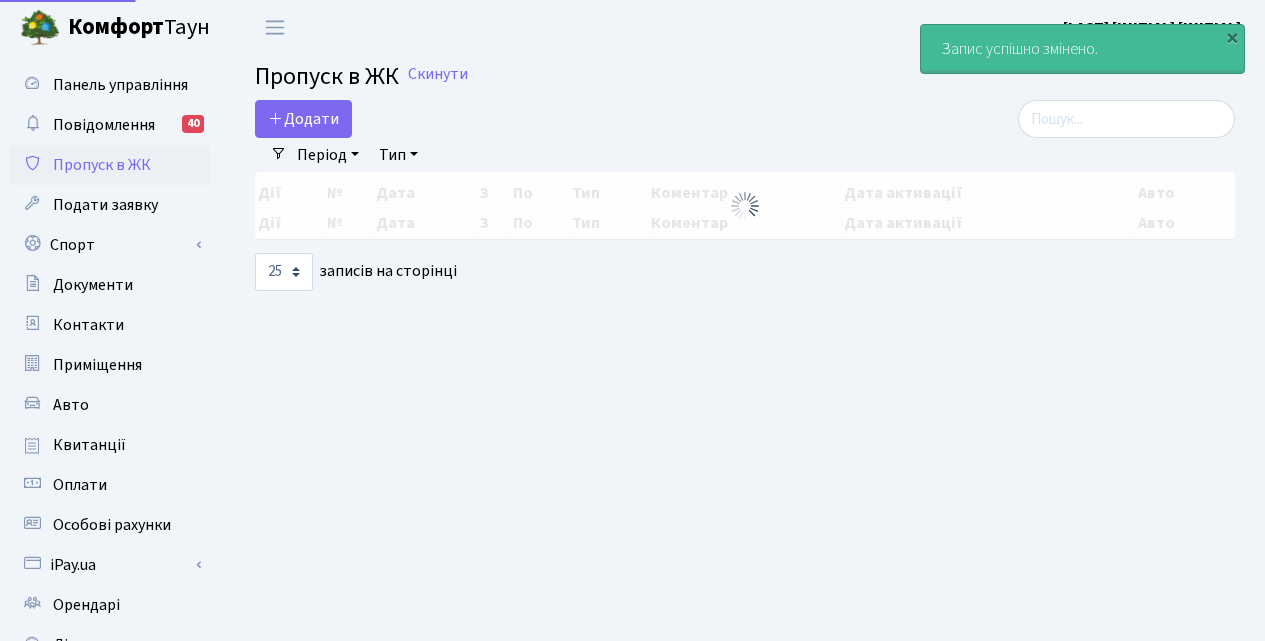 scroll, scrollTop: 0, scrollLeft: 0, axis: both 